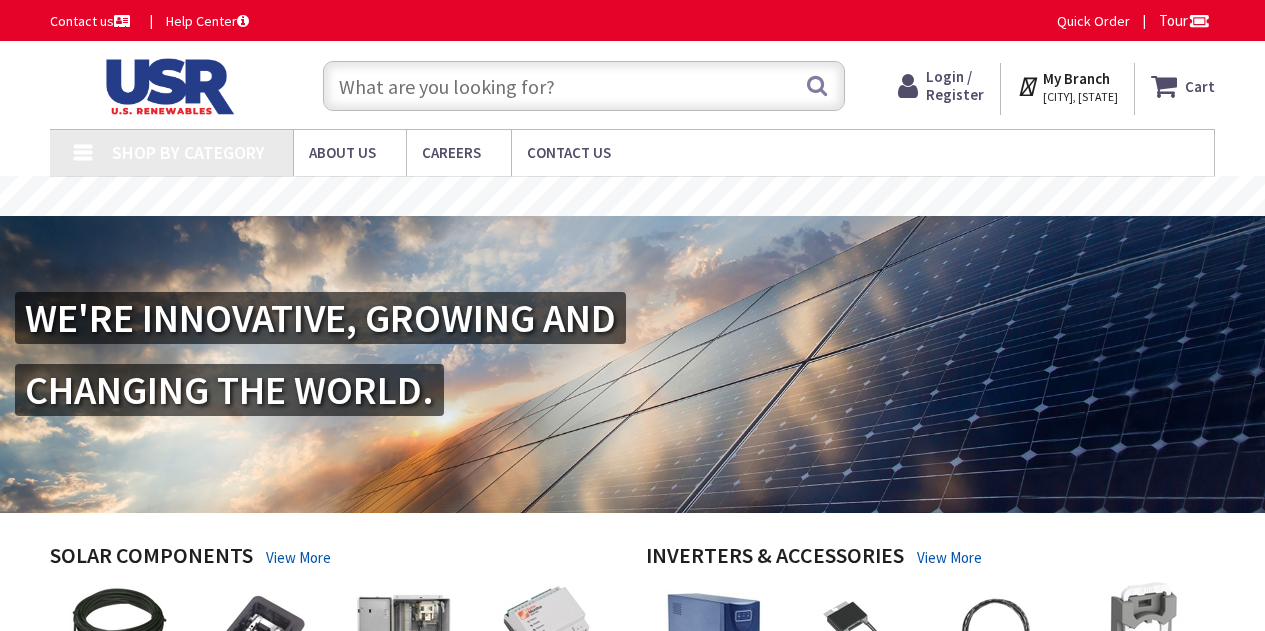 scroll, scrollTop: 0, scrollLeft: 0, axis: both 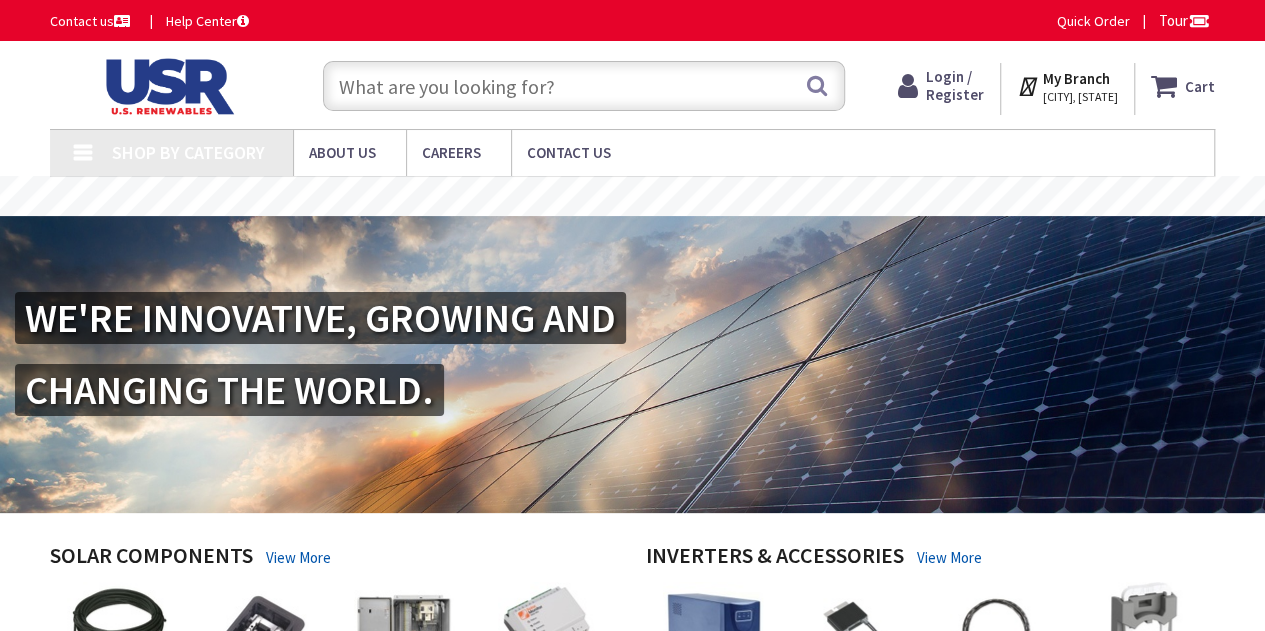 click at bounding box center [584, 86] 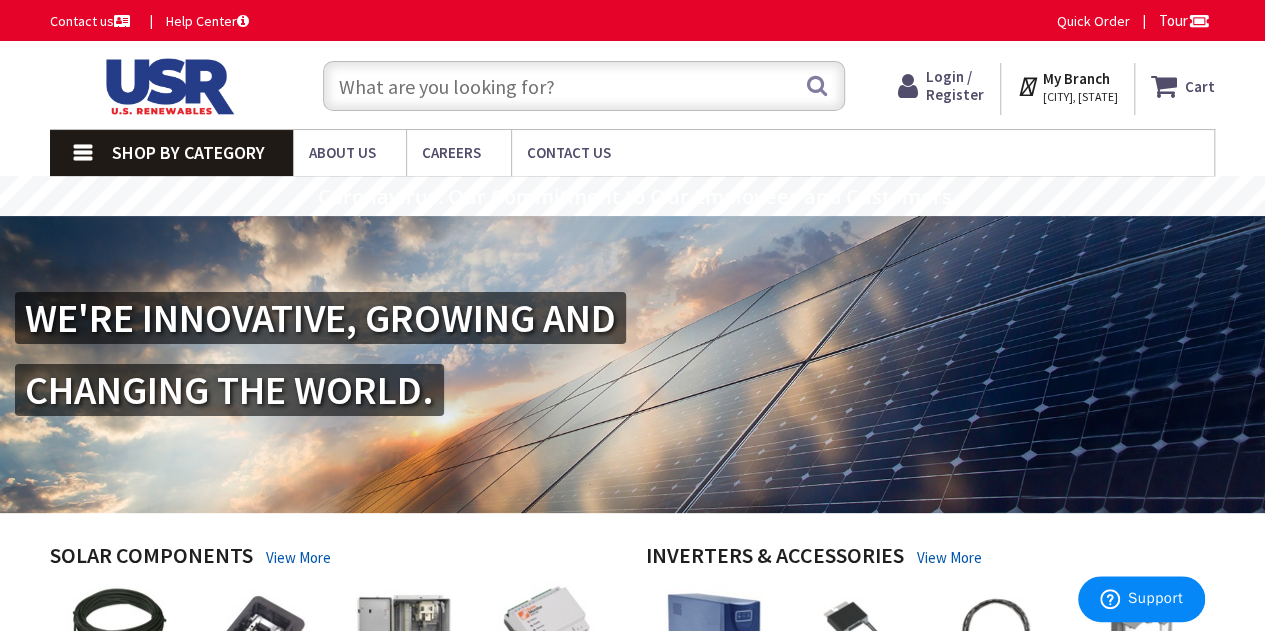 paste on "E0204ML1060f" 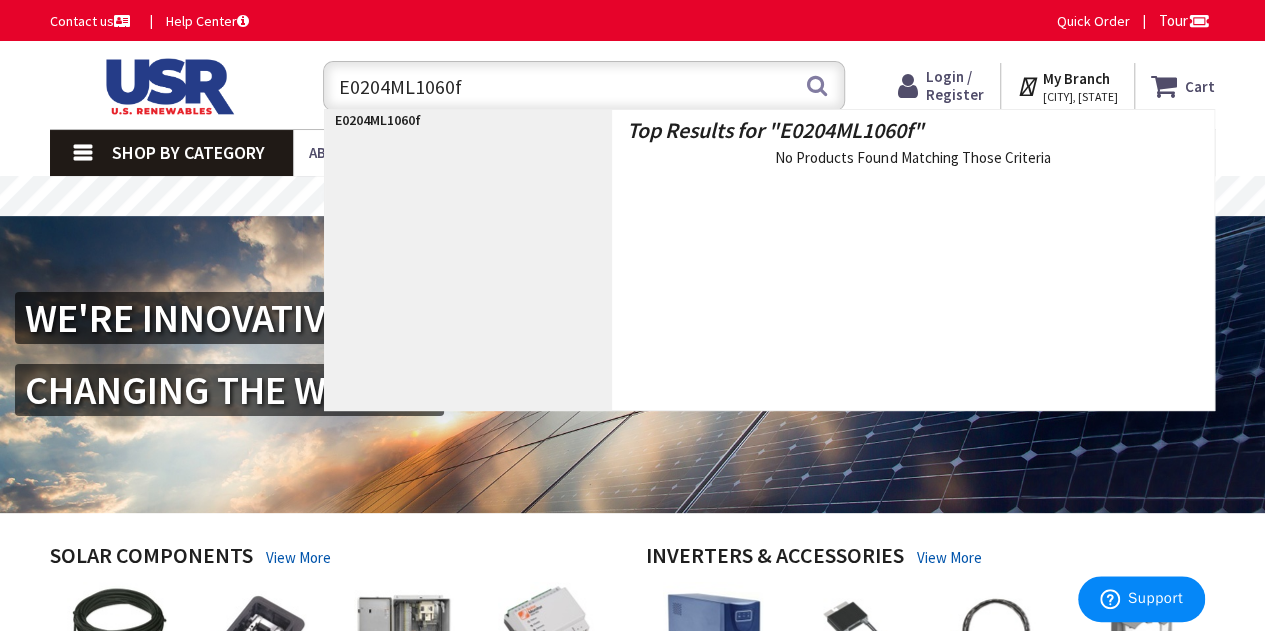 click on "E0204ML1060f" at bounding box center [584, 86] 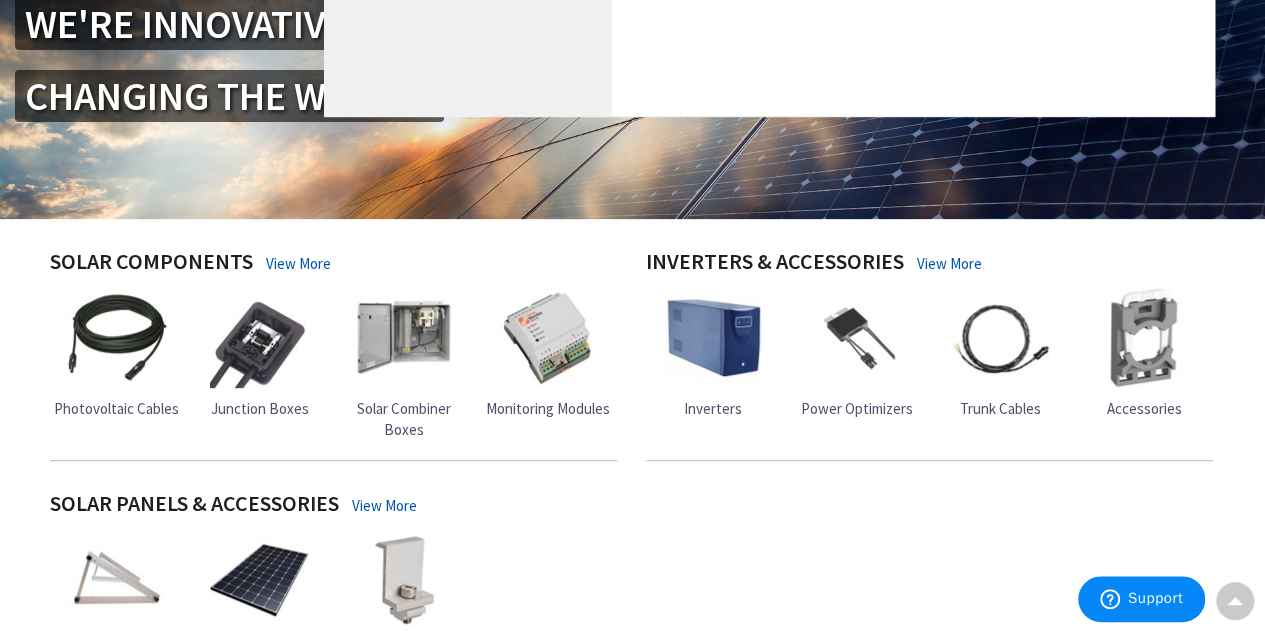 scroll, scrollTop: 0, scrollLeft: 0, axis: both 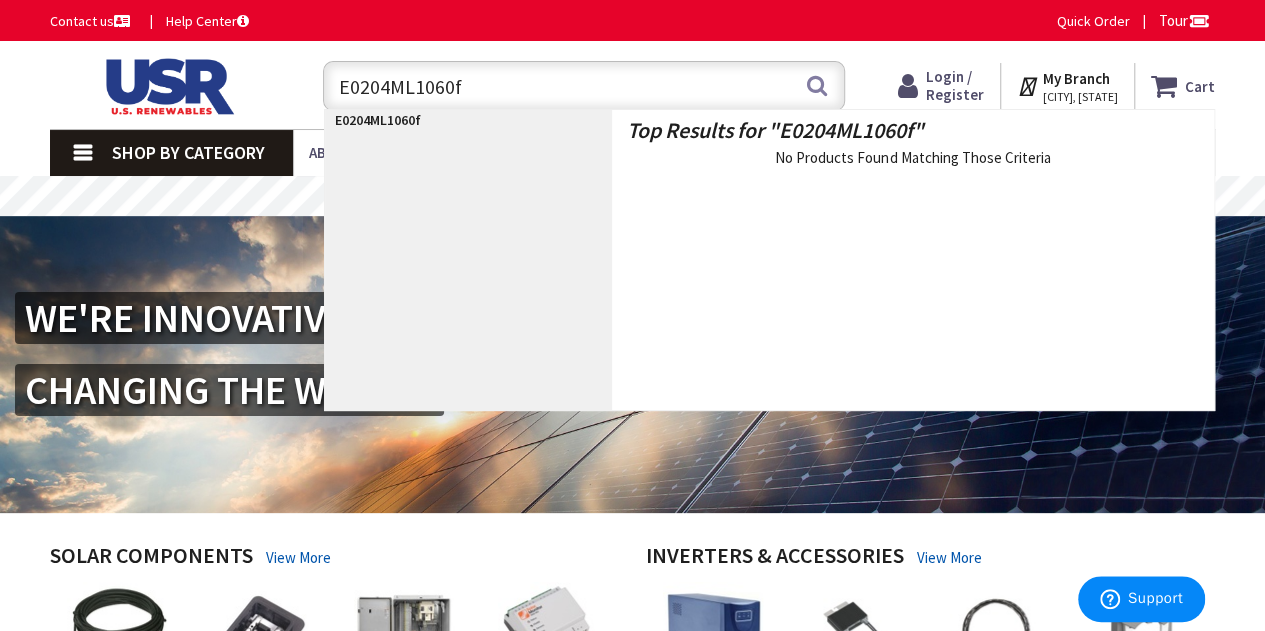 click on "E0204ML1060f" at bounding box center (584, 86) 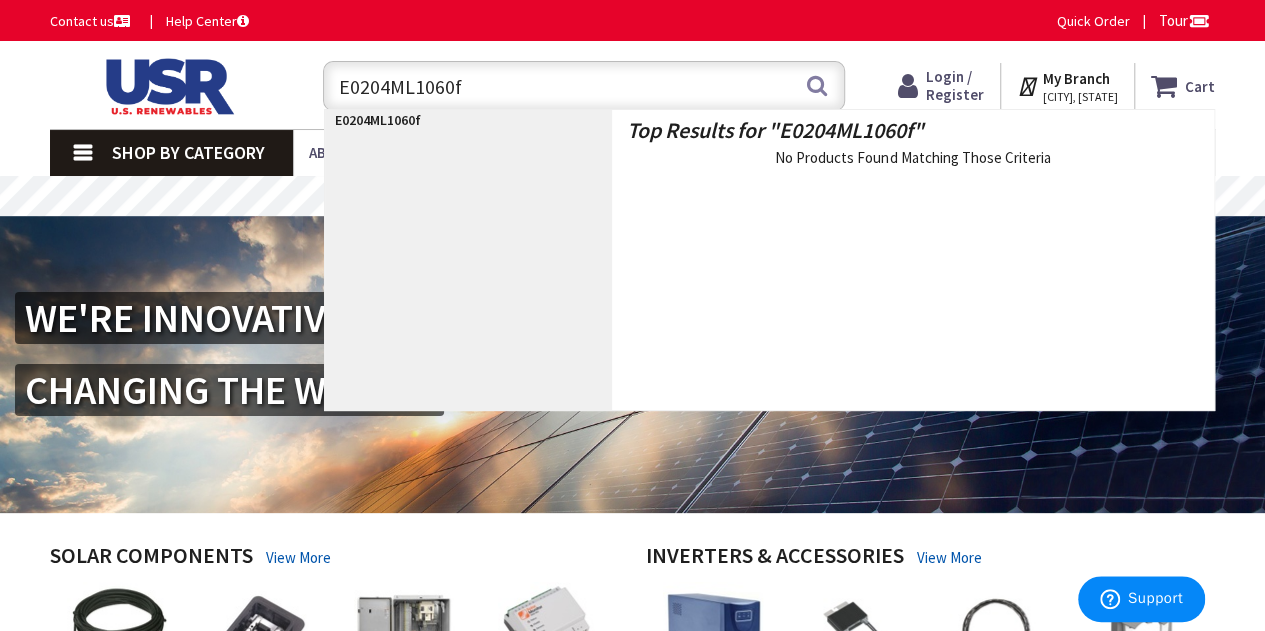click on "E0204ML1060f
Top Results for " E0204ML1060f "
No Products Found Matching Those Criteria" at bounding box center [769, 260] 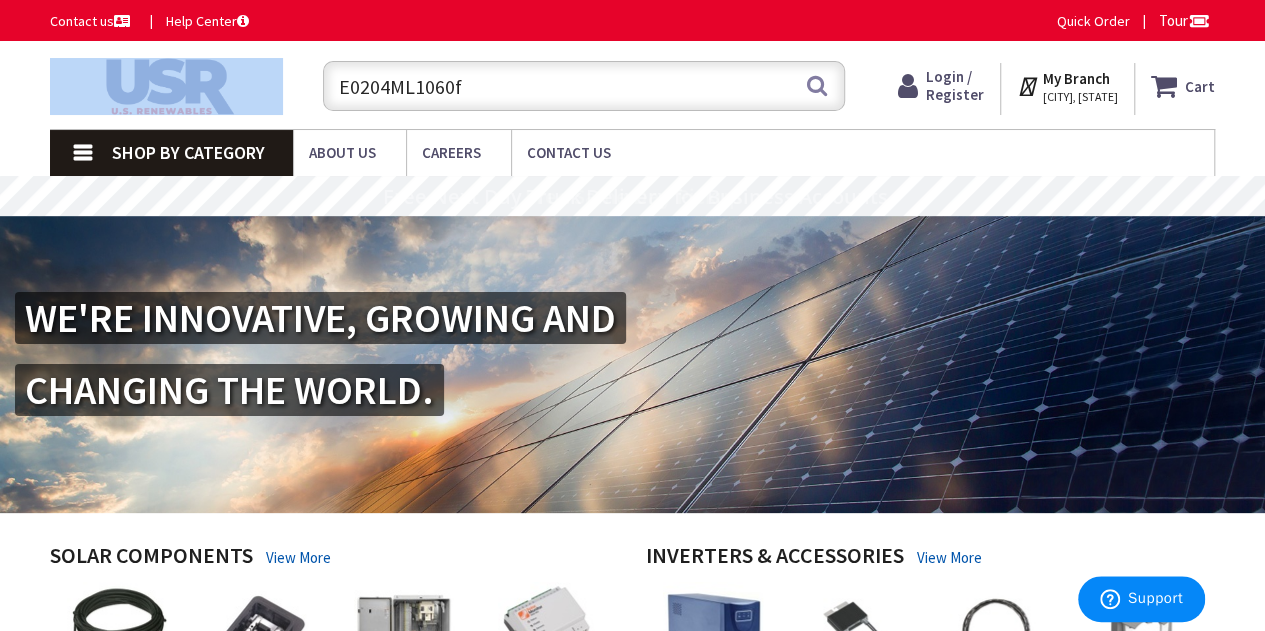 click on "Toggle Nav" at bounding box center (166, 84) 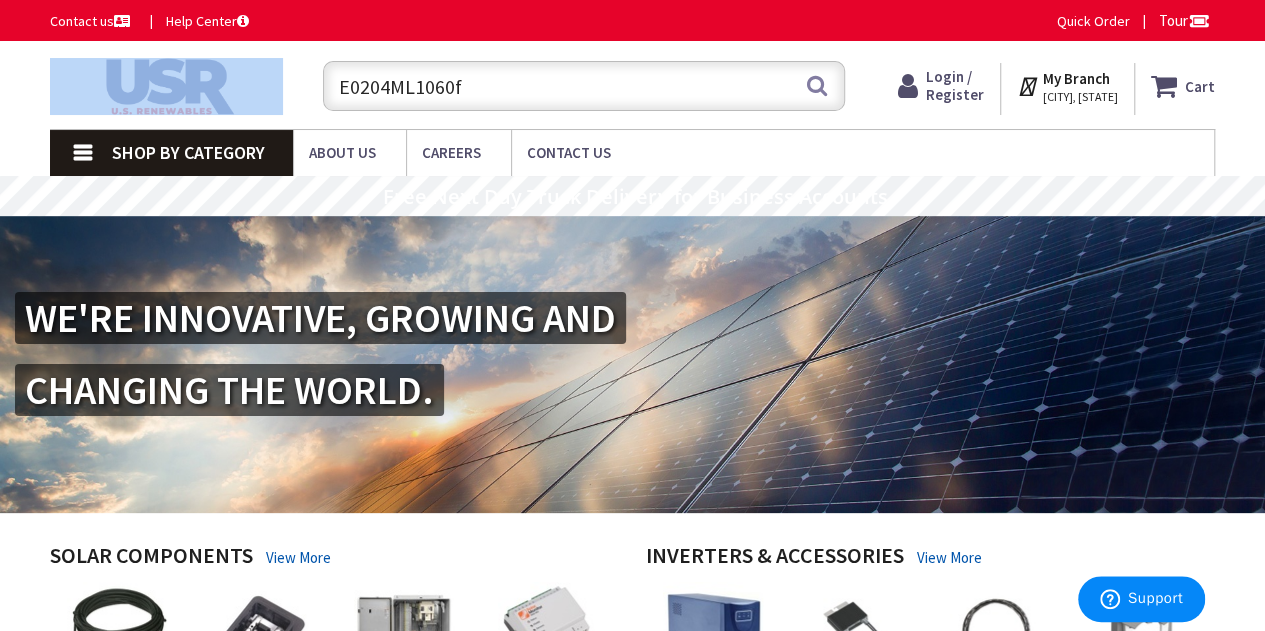 click on "E0204ML1060f" at bounding box center [584, 86] 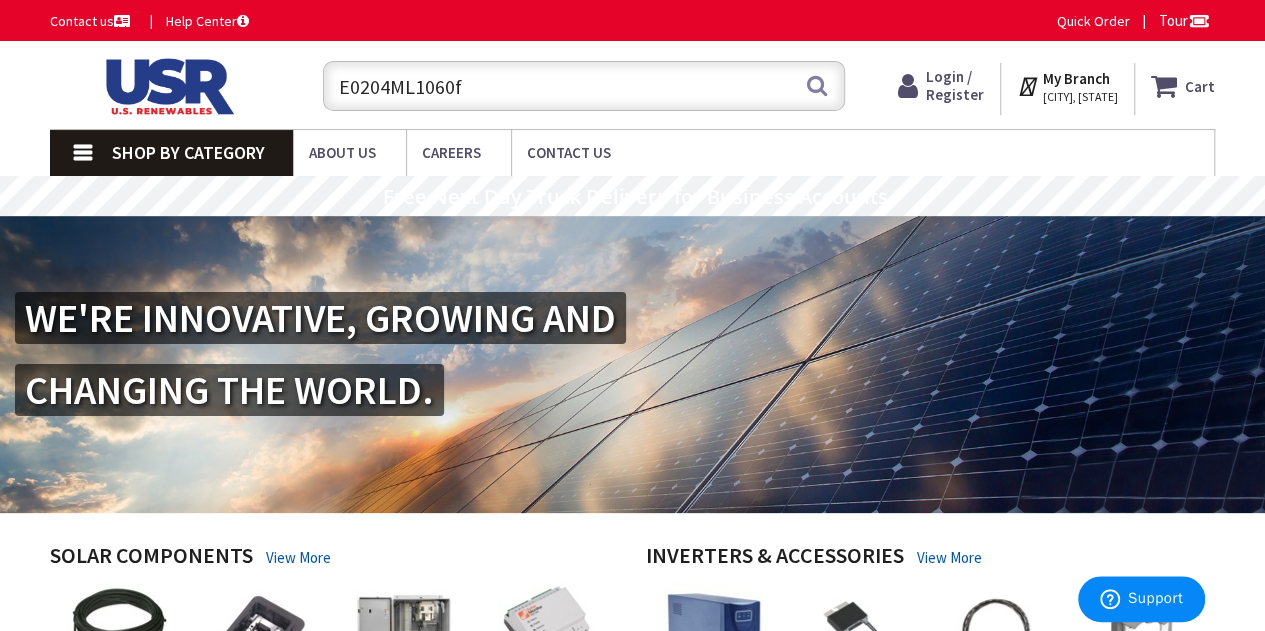 click on "E0204ML1060f" at bounding box center (584, 86) 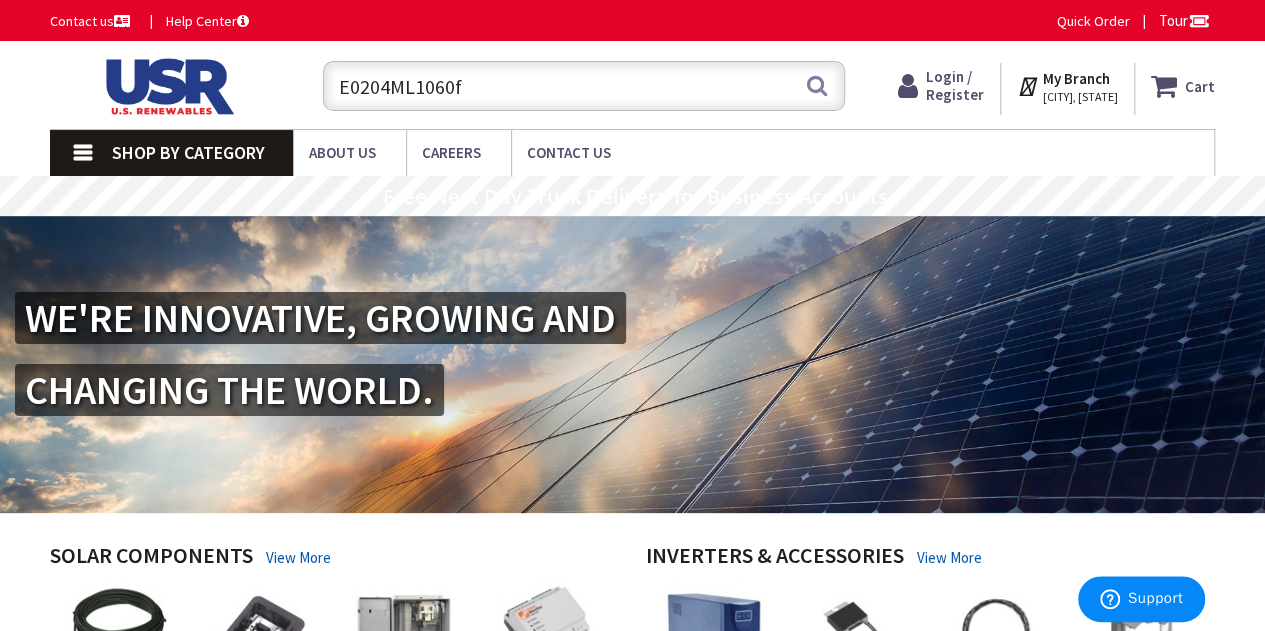 click on "E0204ML1060f" at bounding box center [584, 86] 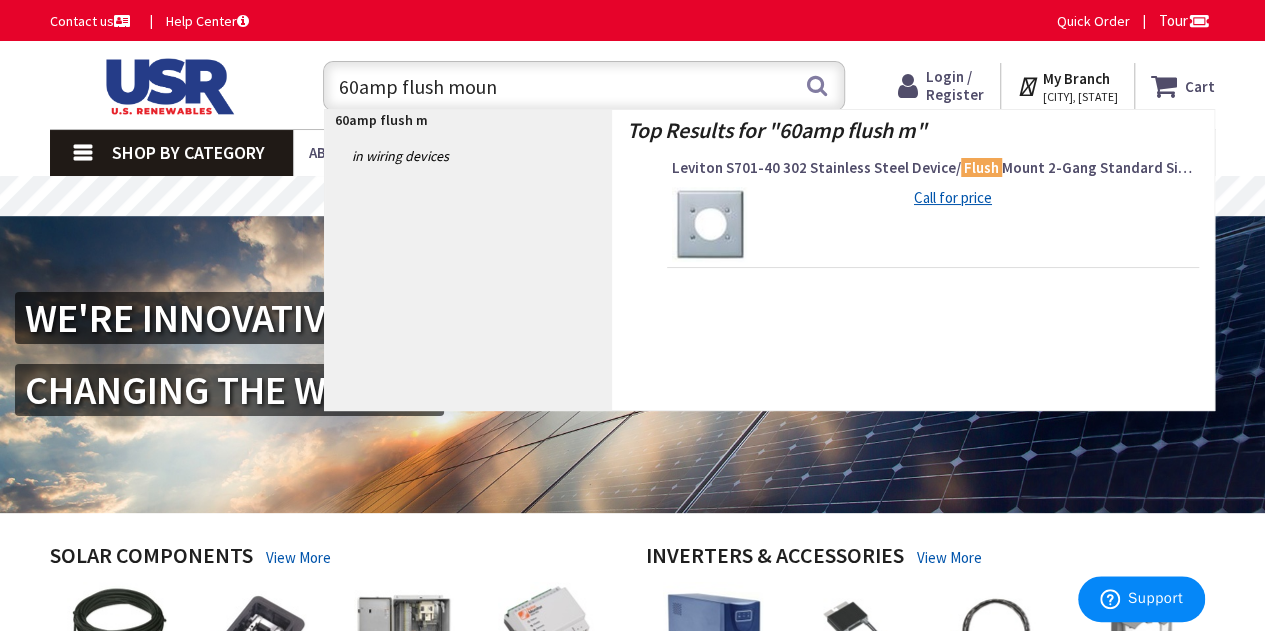 type on "60amp flush mount" 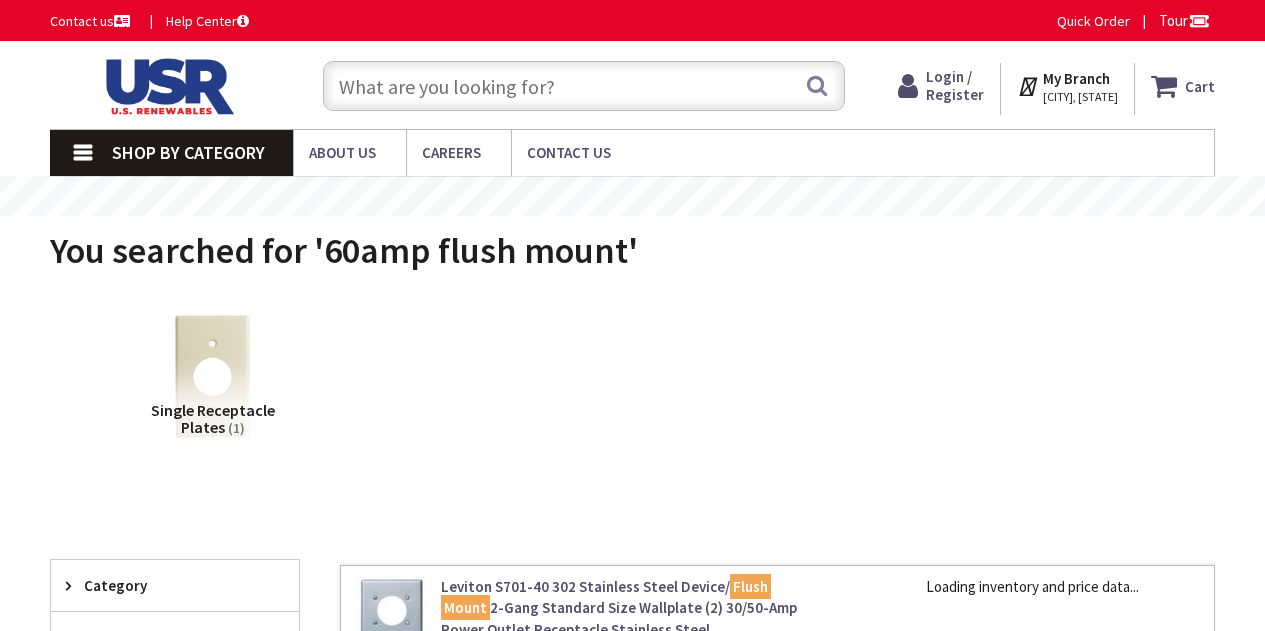 scroll, scrollTop: 0, scrollLeft: 0, axis: both 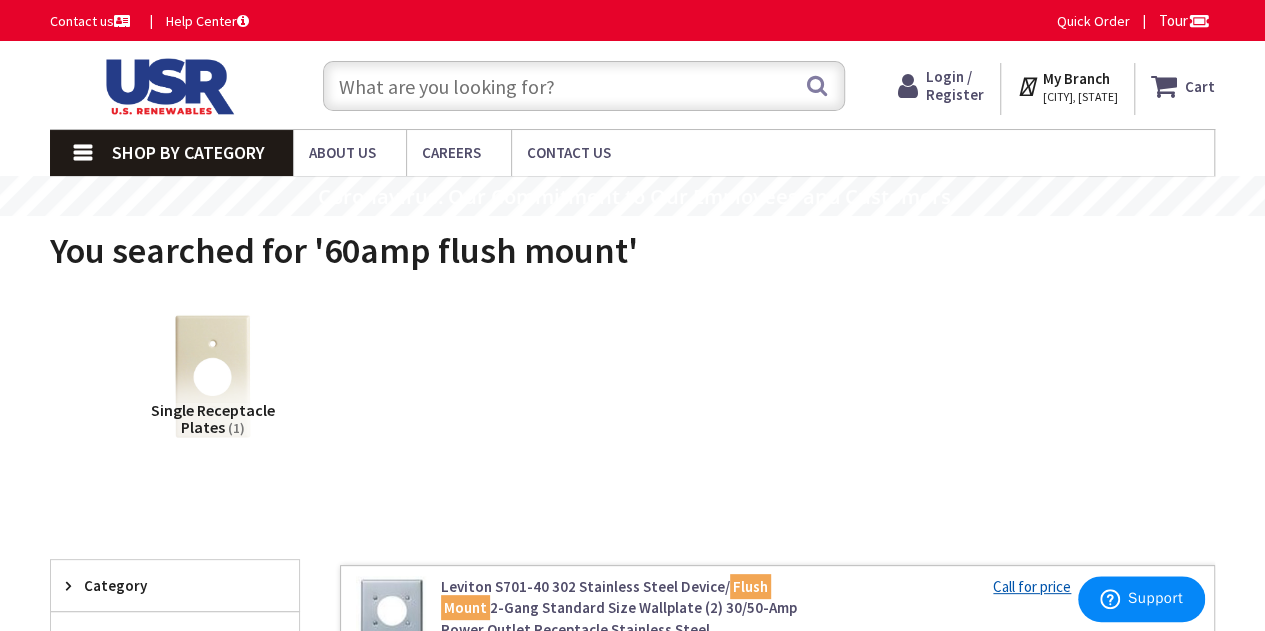 click at bounding box center (584, 86) 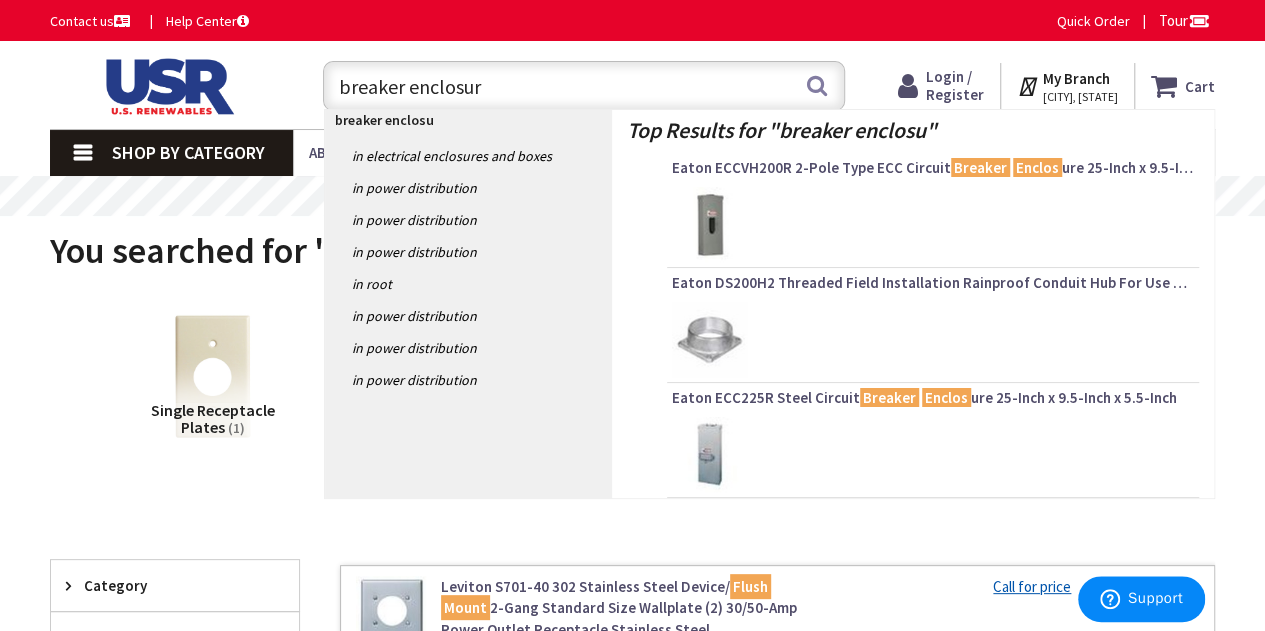 type on "breaker enclosure" 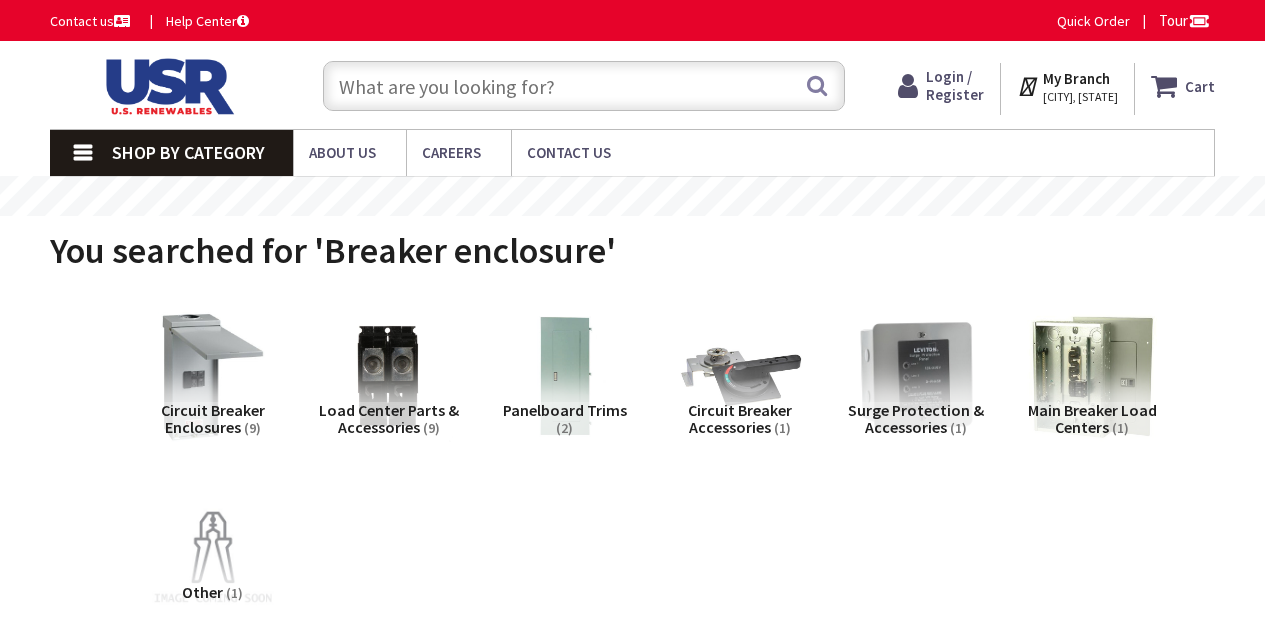 scroll, scrollTop: 0, scrollLeft: 0, axis: both 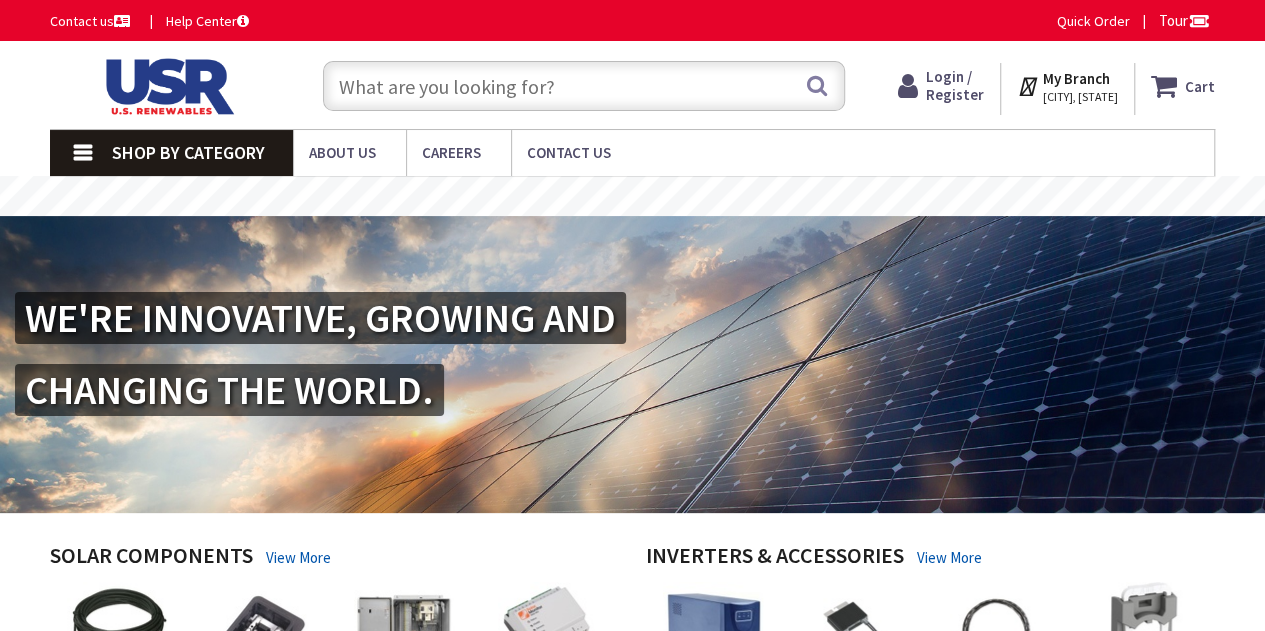 click at bounding box center [584, 86] 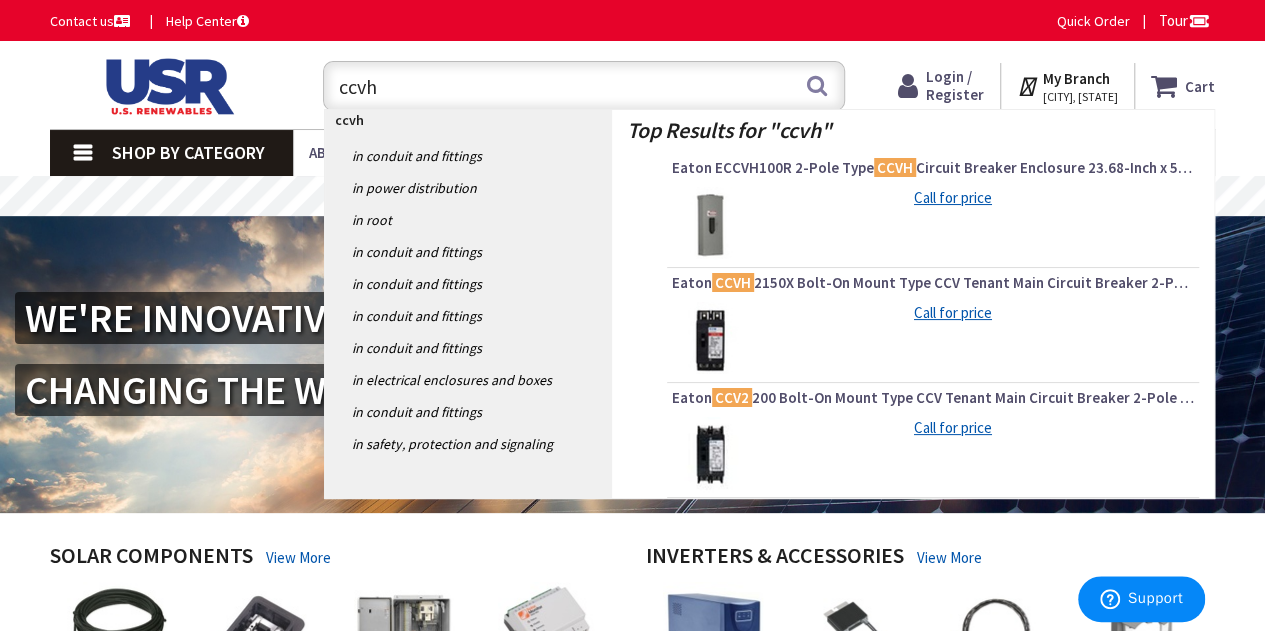 type on "ccvh" 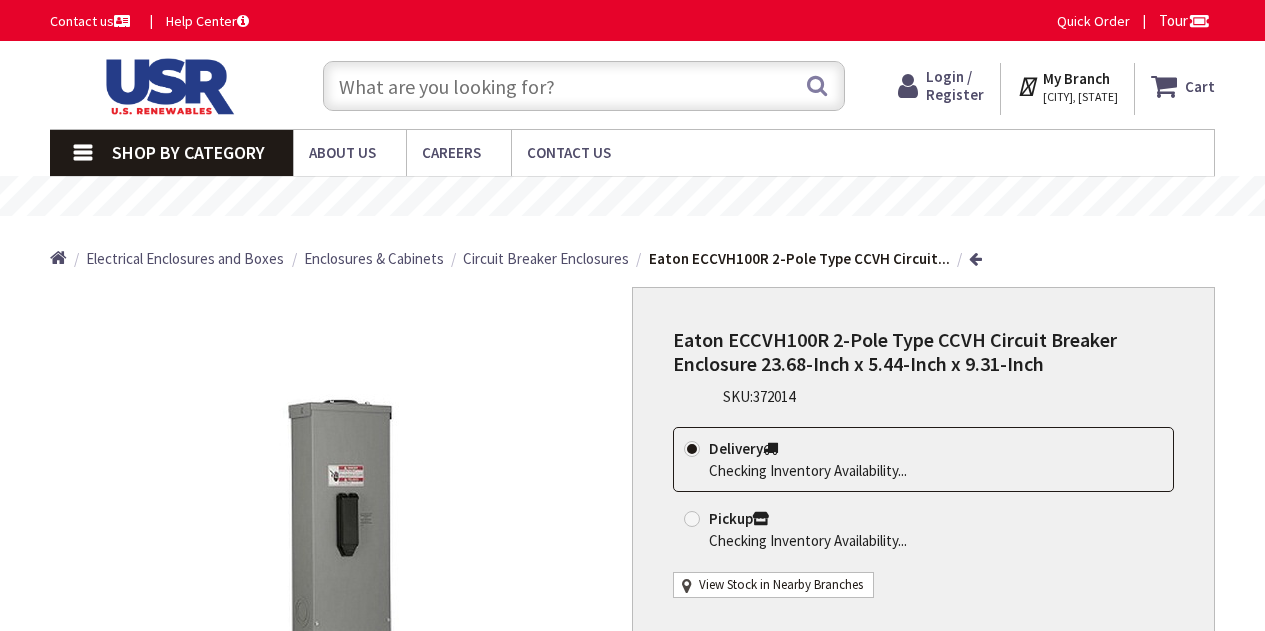 scroll, scrollTop: 0, scrollLeft: 0, axis: both 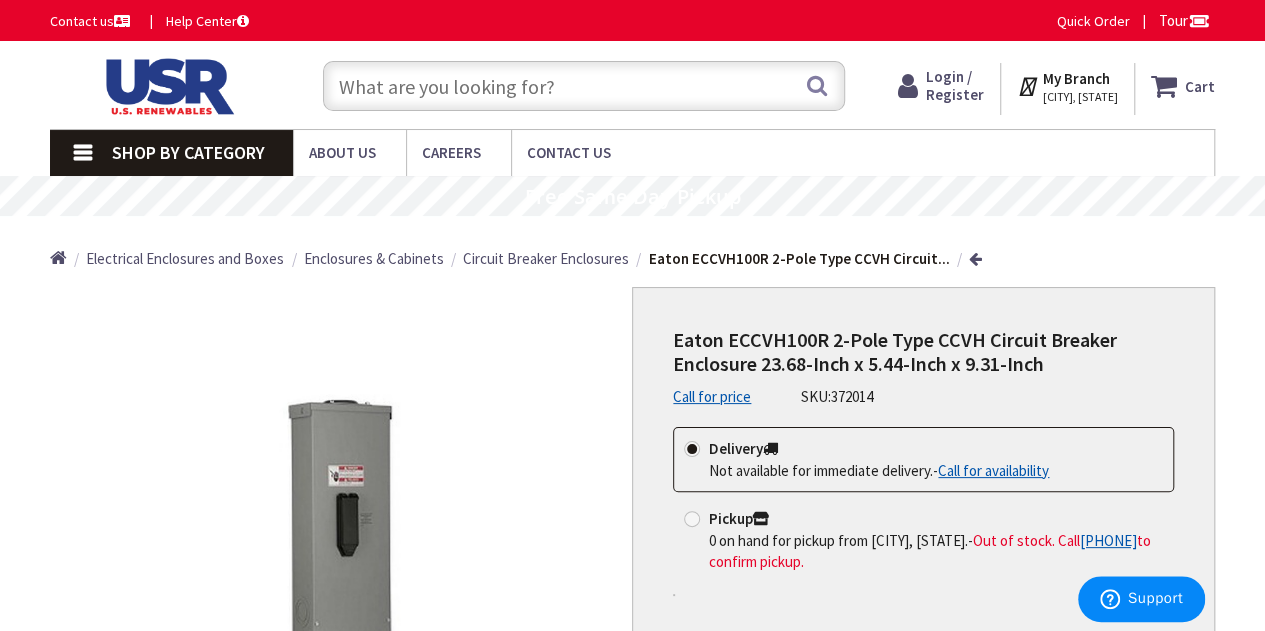 click at bounding box center [584, 86] 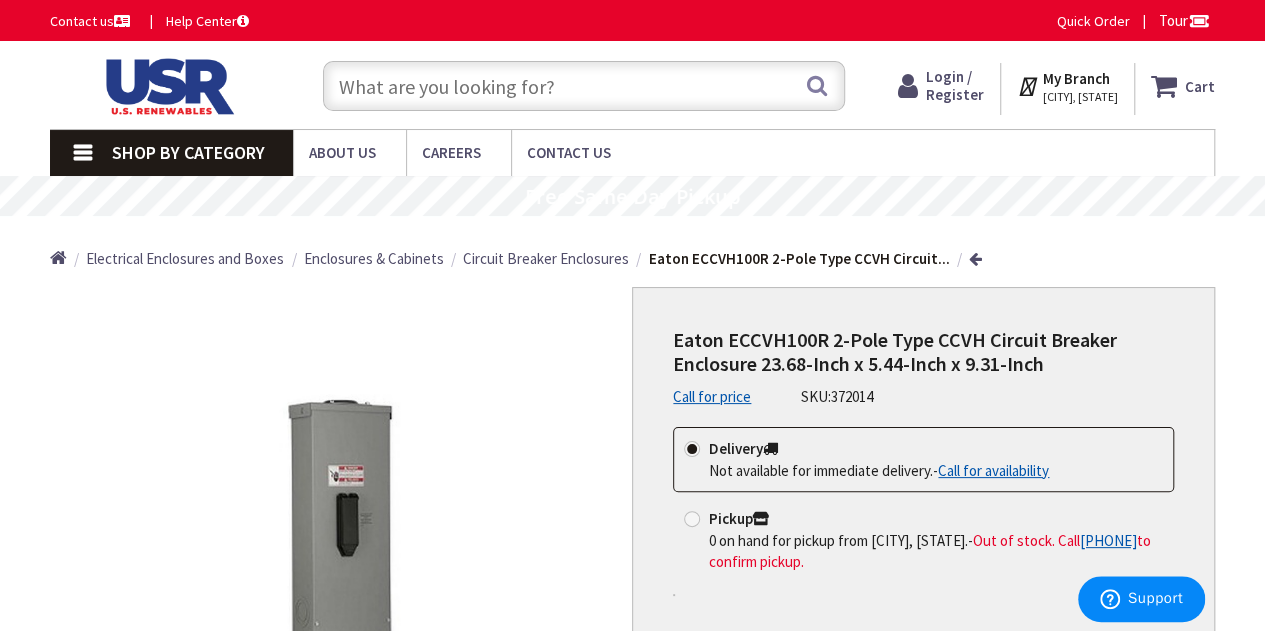 click at bounding box center (584, 86) 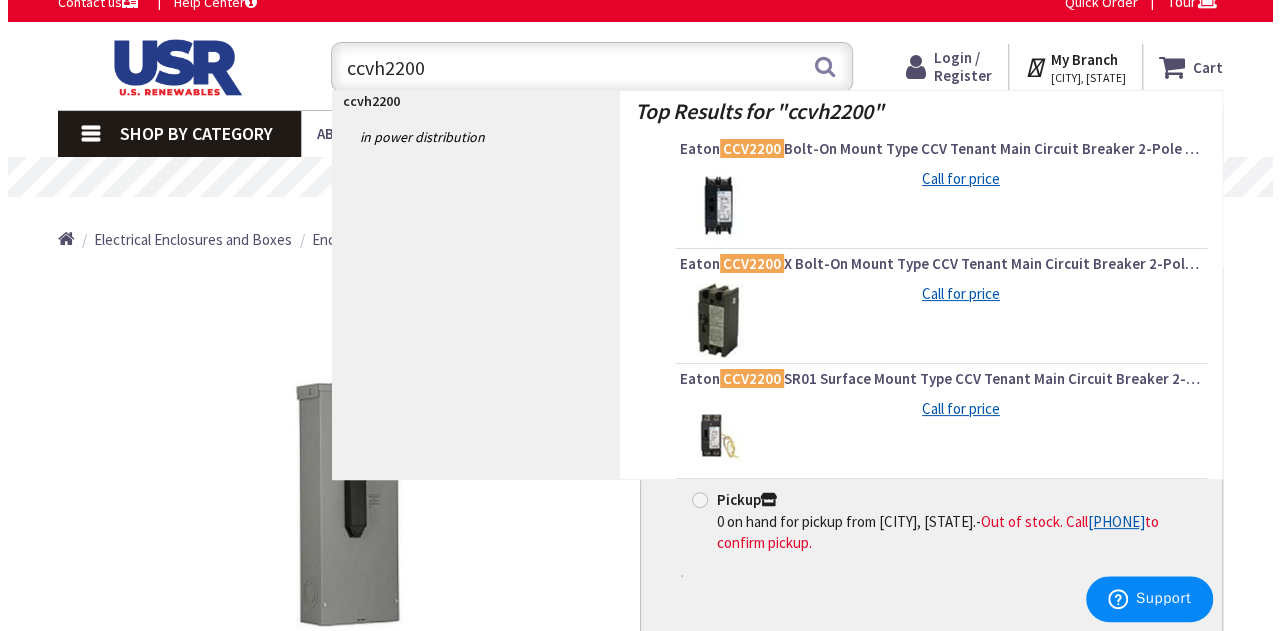 scroll, scrollTop: 0, scrollLeft: 0, axis: both 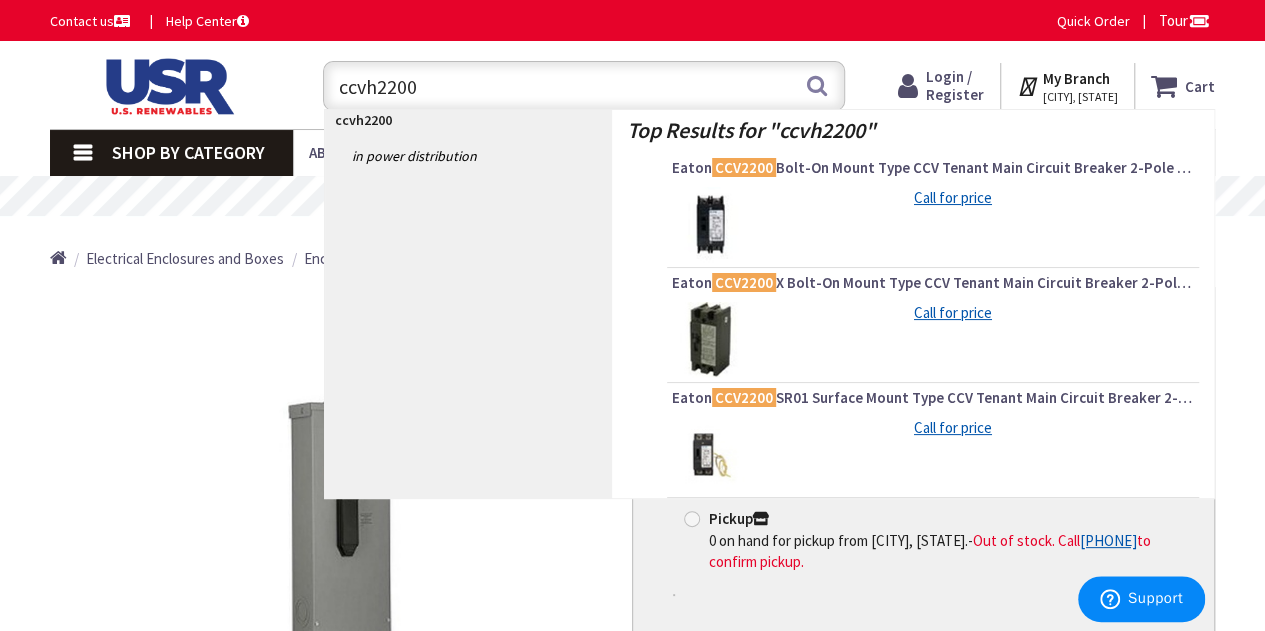 type on "ccvh2200" 